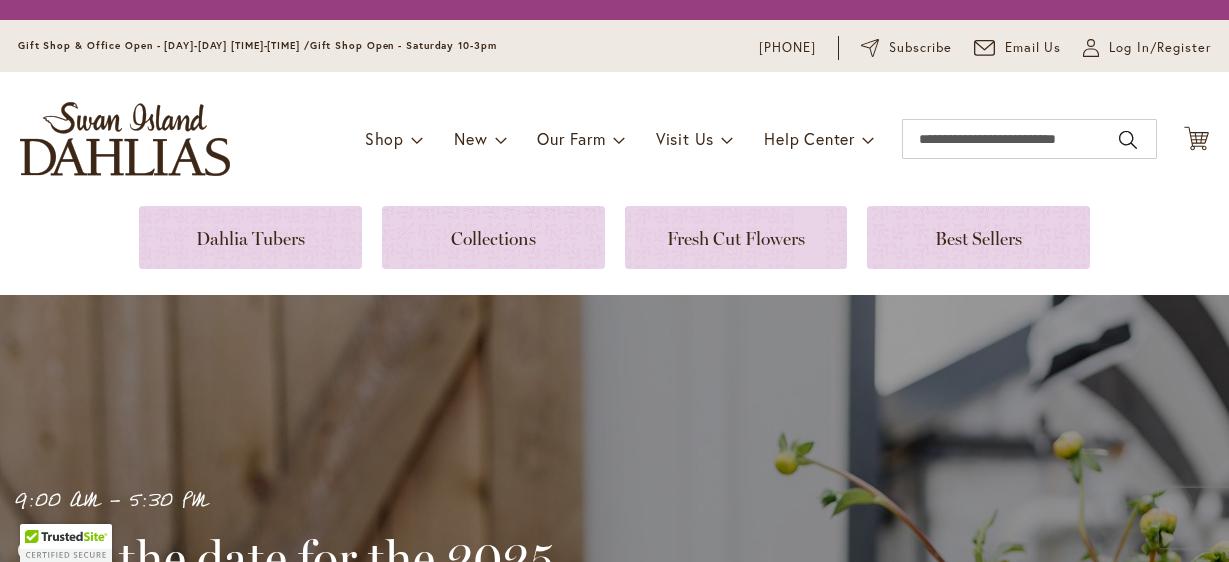 scroll, scrollTop: 0, scrollLeft: 0, axis: both 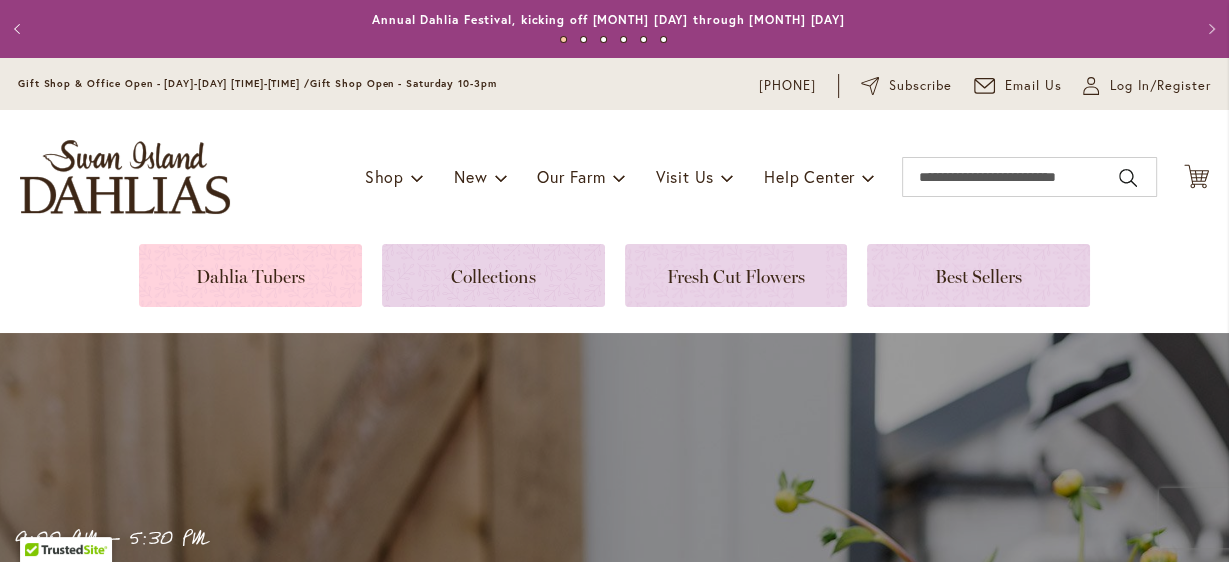 click at bounding box center [250, 275] 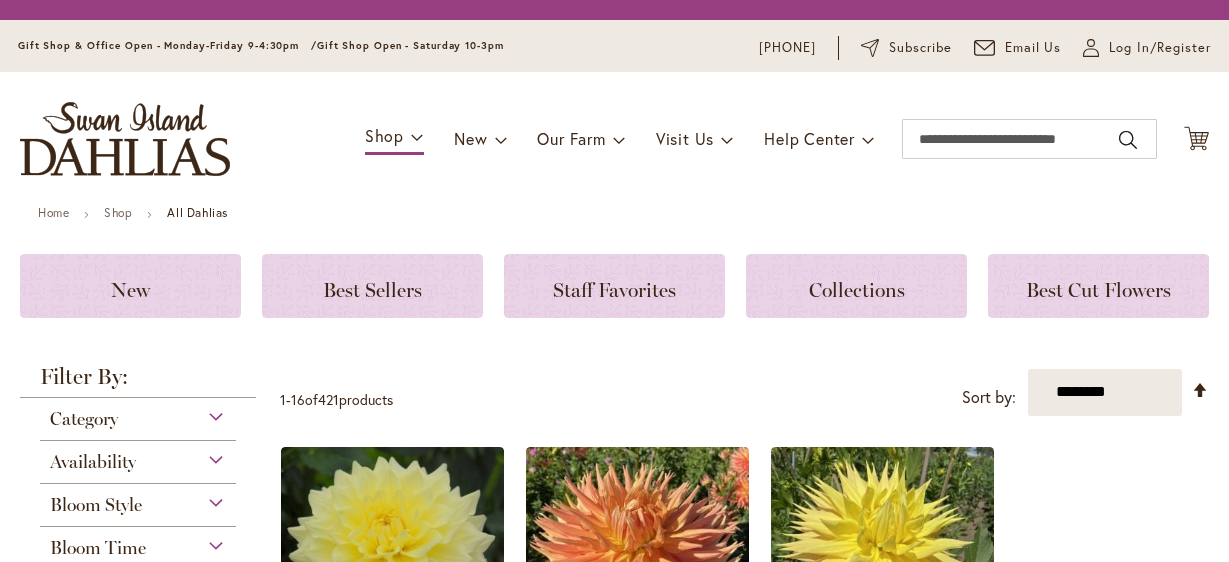 scroll, scrollTop: 0, scrollLeft: 0, axis: both 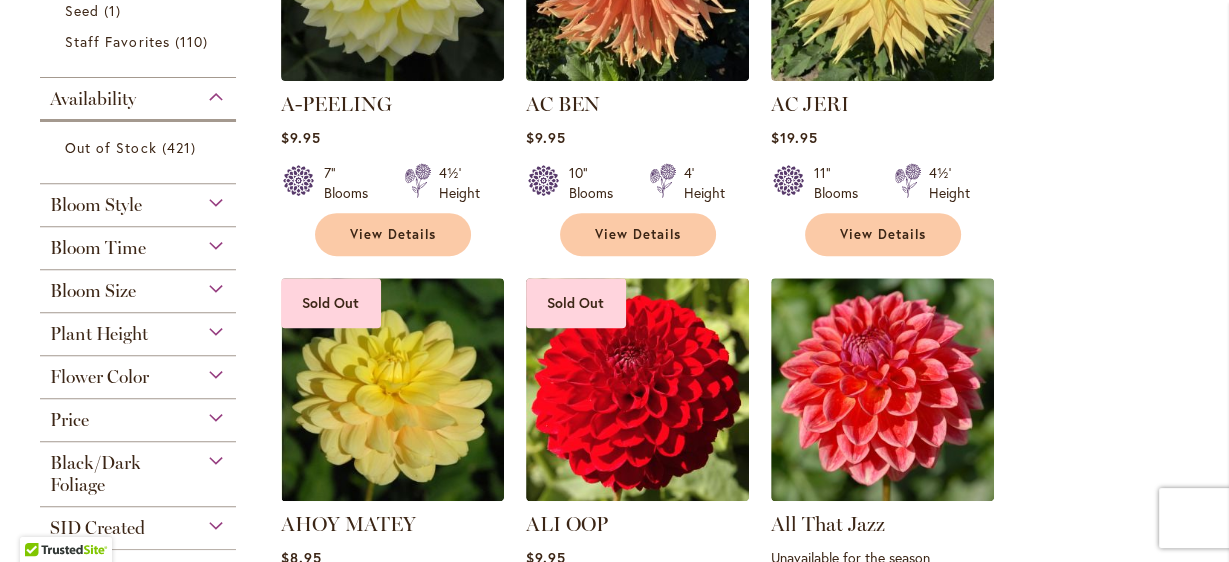 click on "Flower Color" at bounding box center [138, 372] 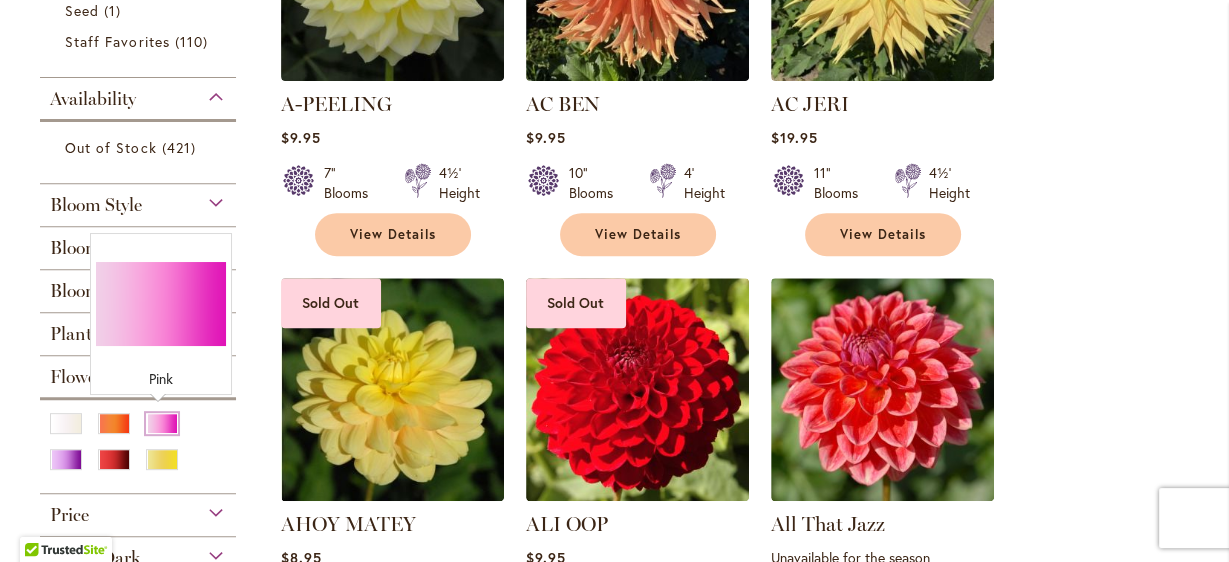 click at bounding box center [162, 423] 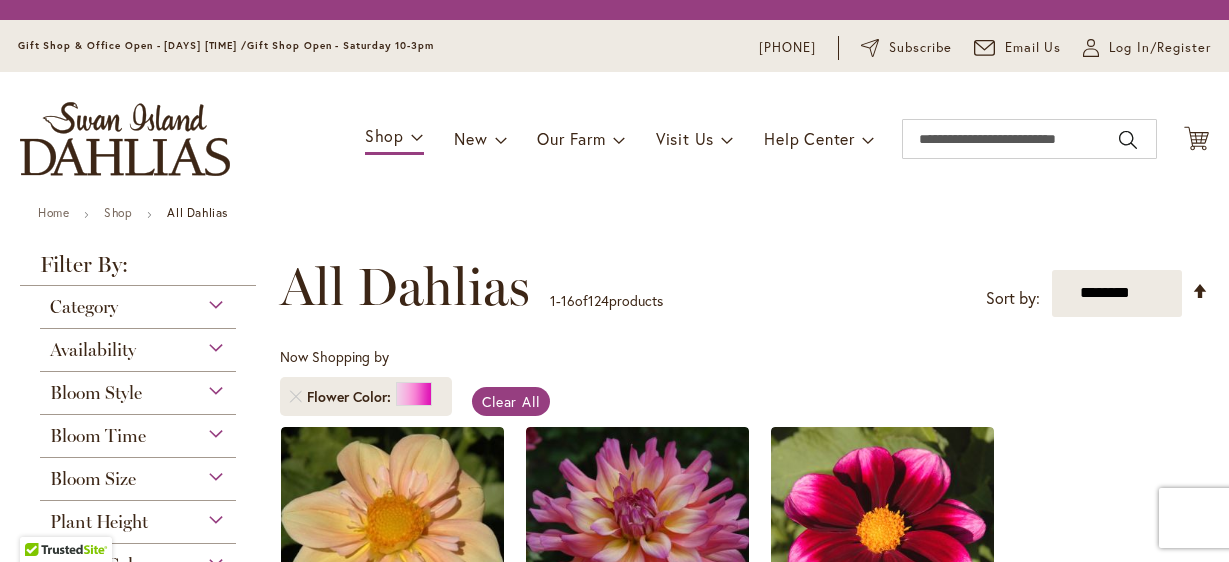 scroll, scrollTop: 0, scrollLeft: 0, axis: both 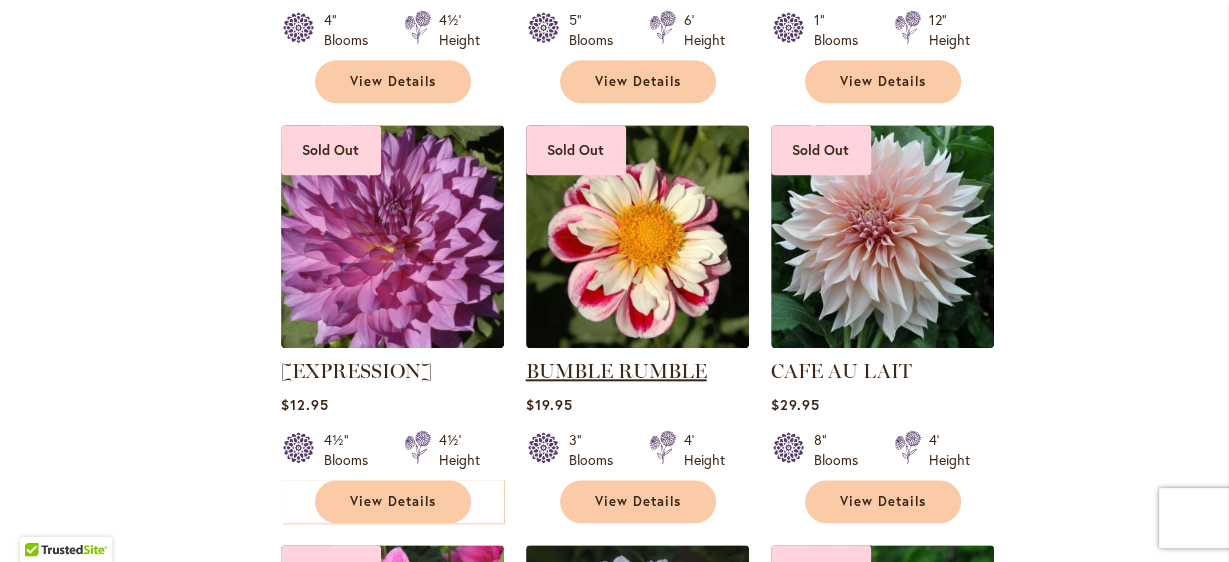 click on "BUMBLE RUMBLE" at bounding box center (616, 371) 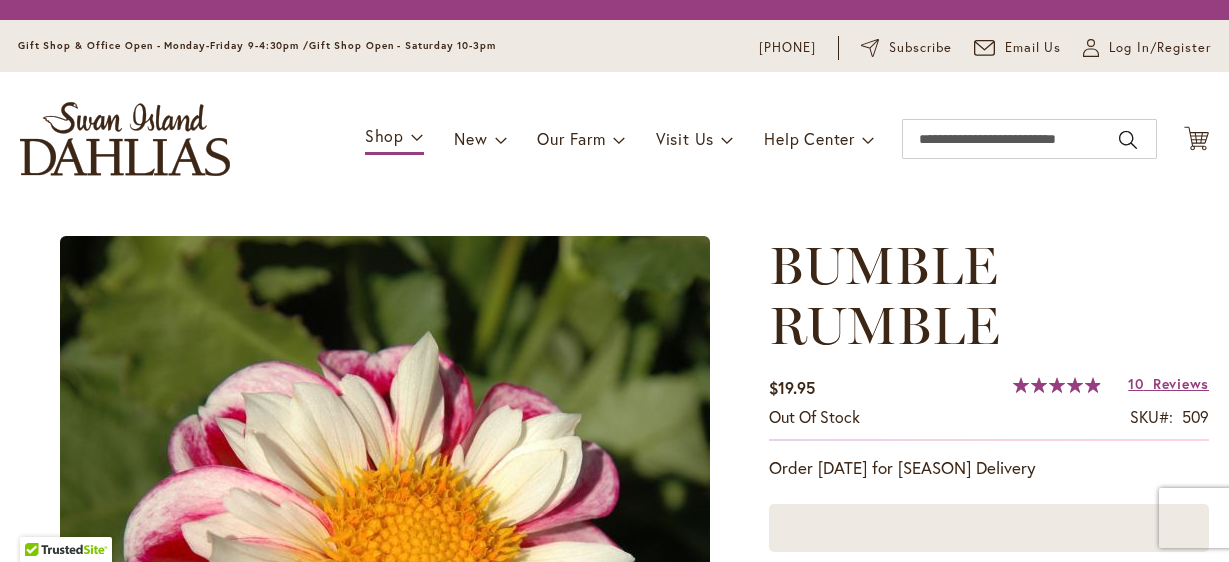 scroll, scrollTop: 0, scrollLeft: 0, axis: both 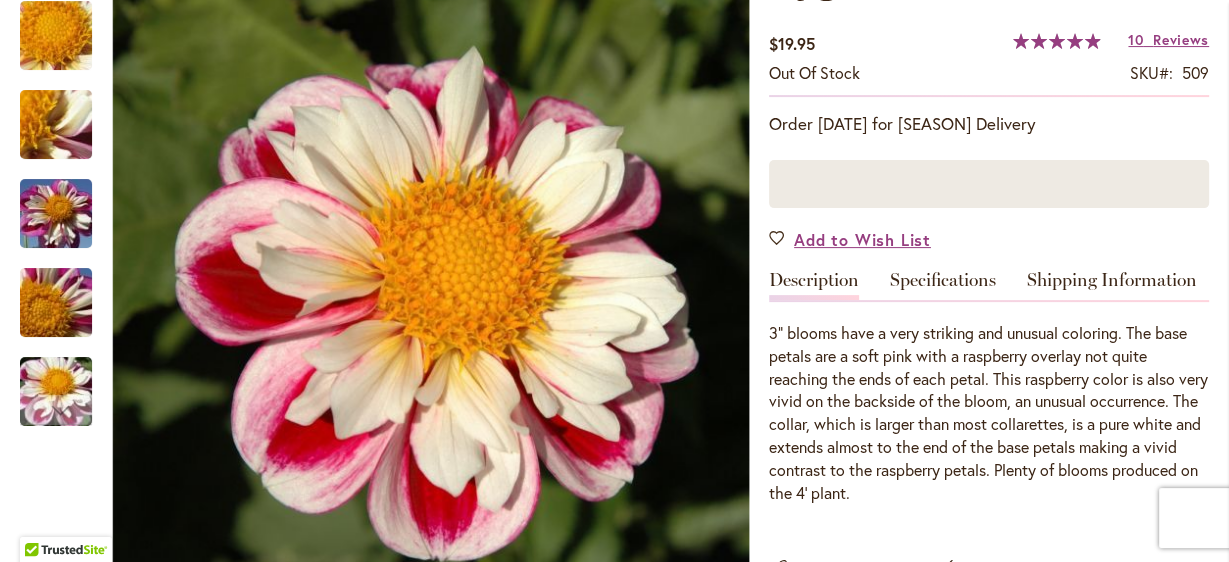click on "Specifications" at bounding box center (943, 285) 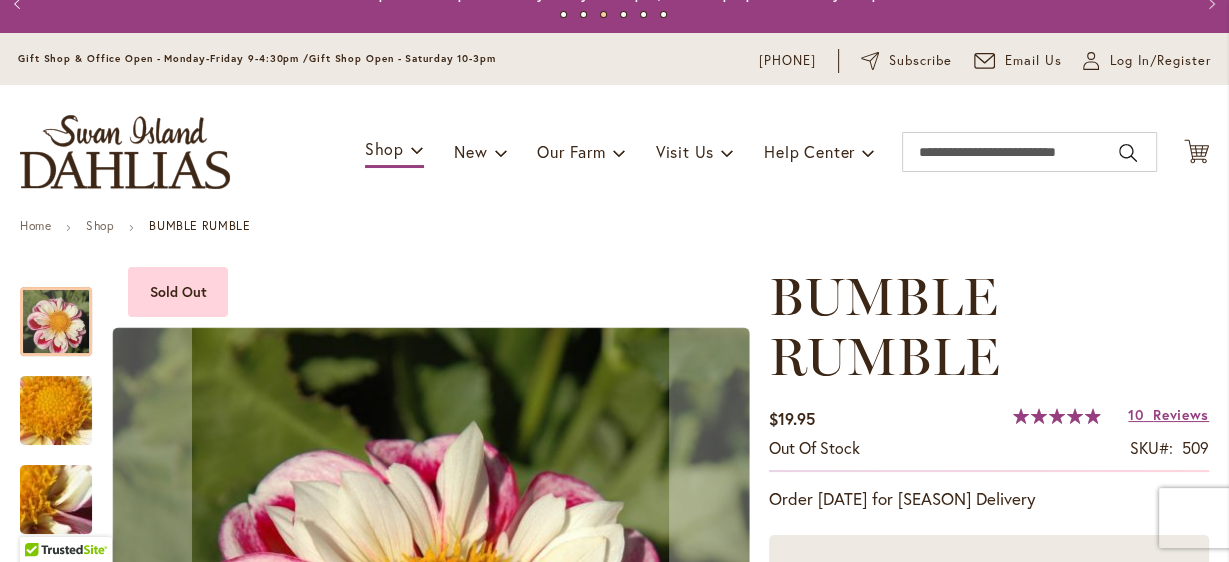 scroll, scrollTop: 0, scrollLeft: 0, axis: both 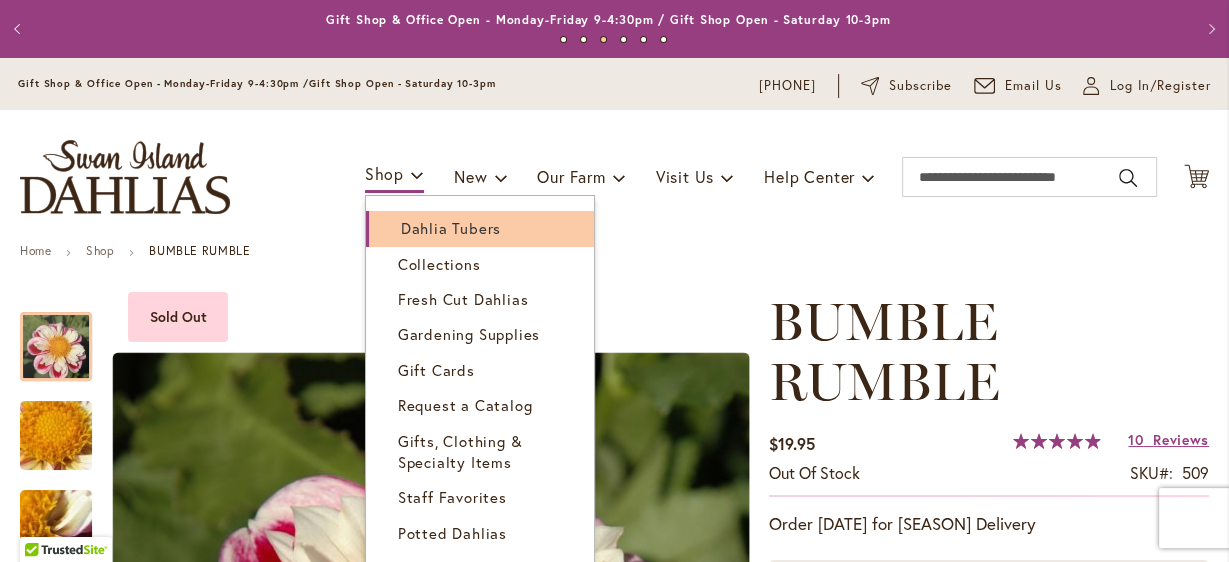 click on "Dahlia Tubers" at bounding box center [451, 228] 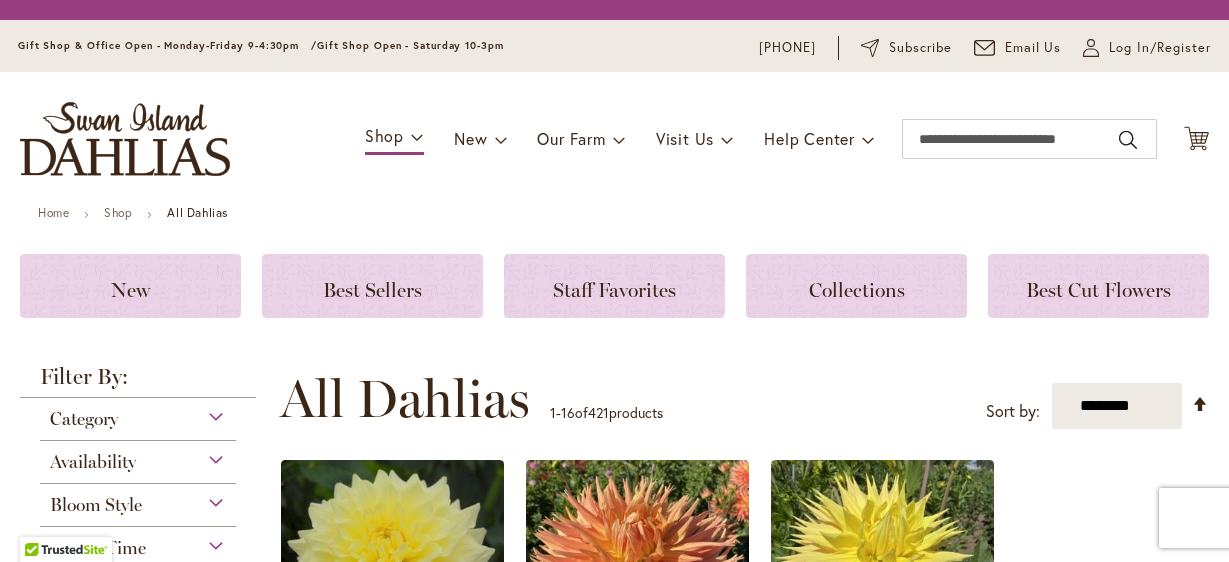scroll, scrollTop: 0, scrollLeft: 0, axis: both 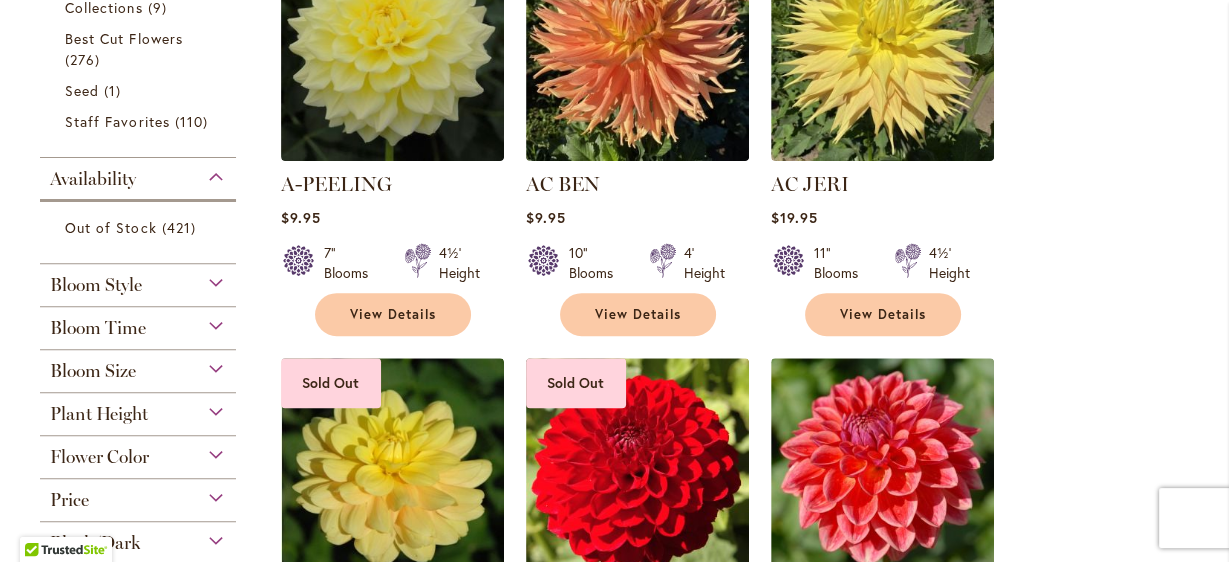 click on "Bloom Style" at bounding box center [138, 280] 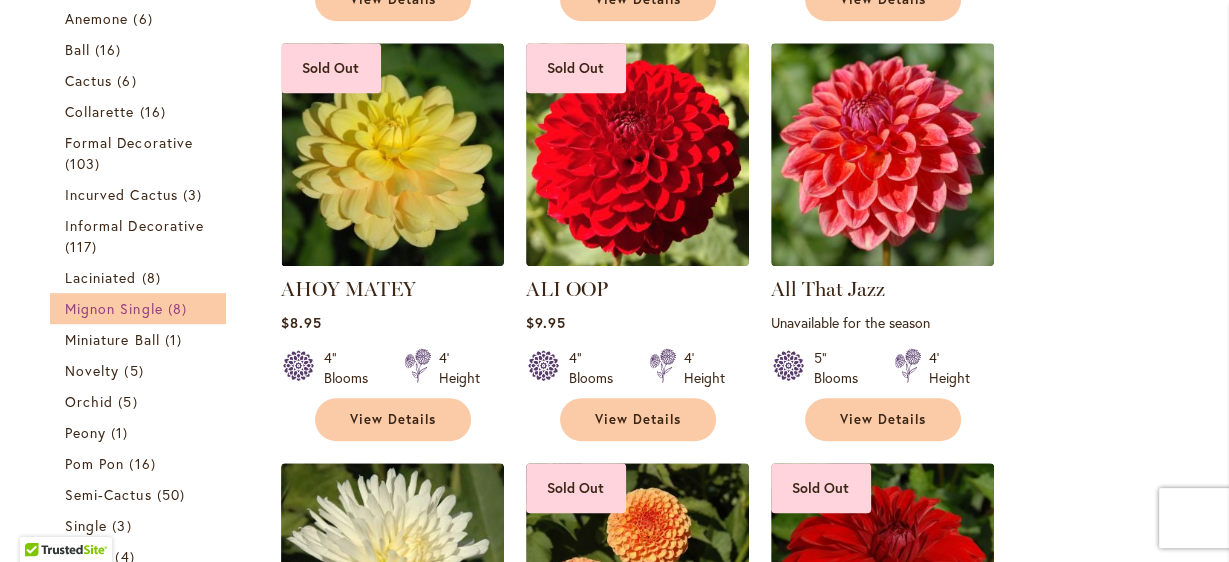 scroll, scrollTop: 903, scrollLeft: 0, axis: vertical 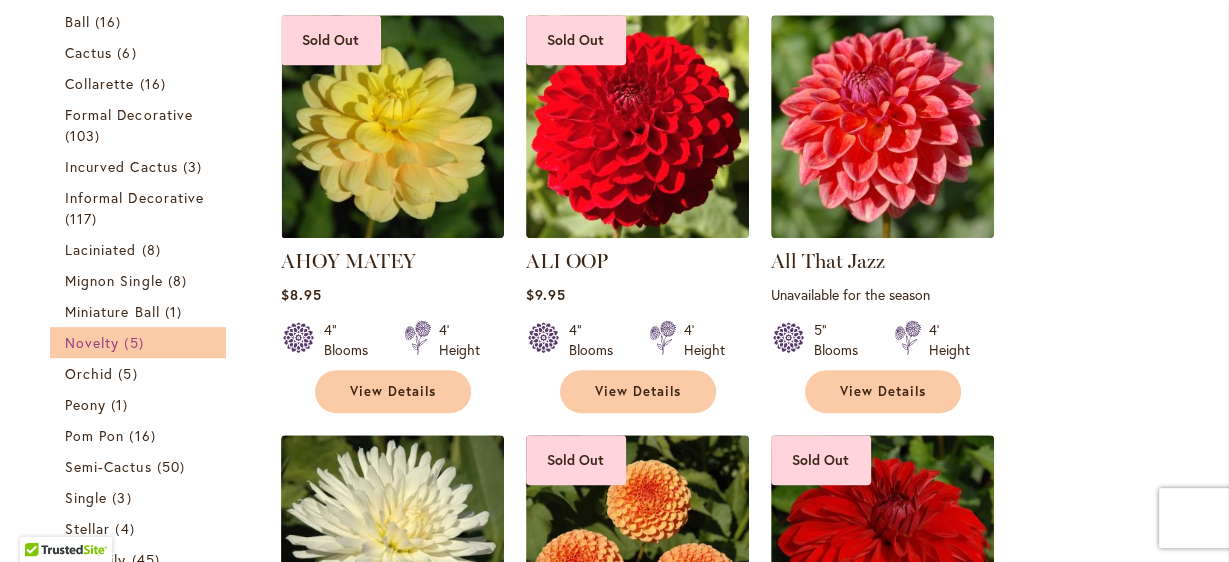 click on "5
items" at bounding box center [136, 342] 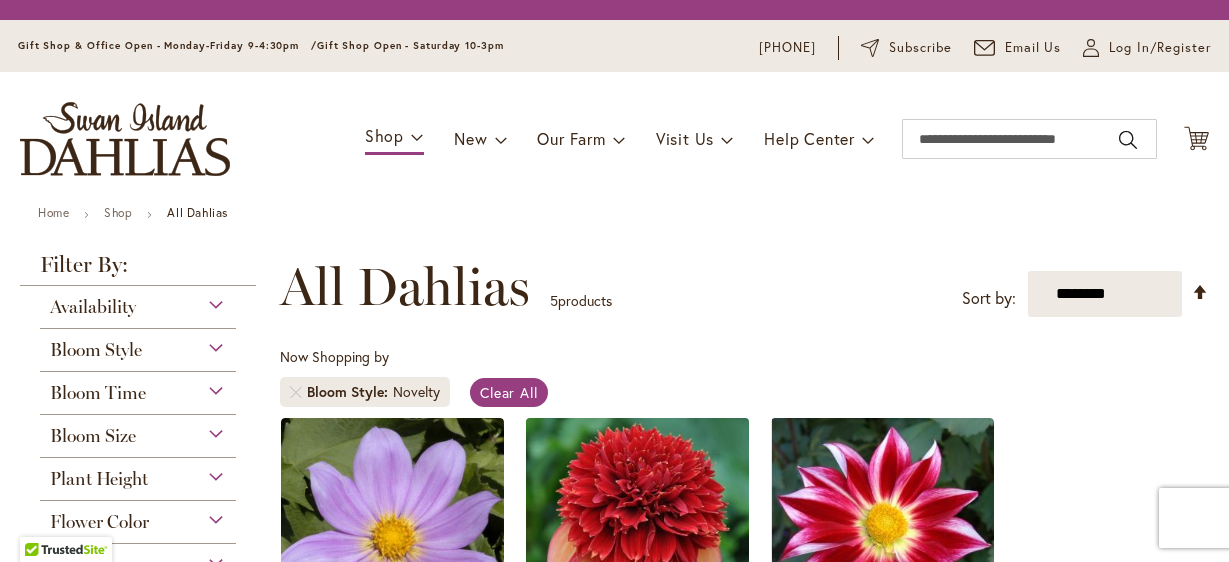 scroll, scrollTop: 0, scrollLeft: 0, axis: both 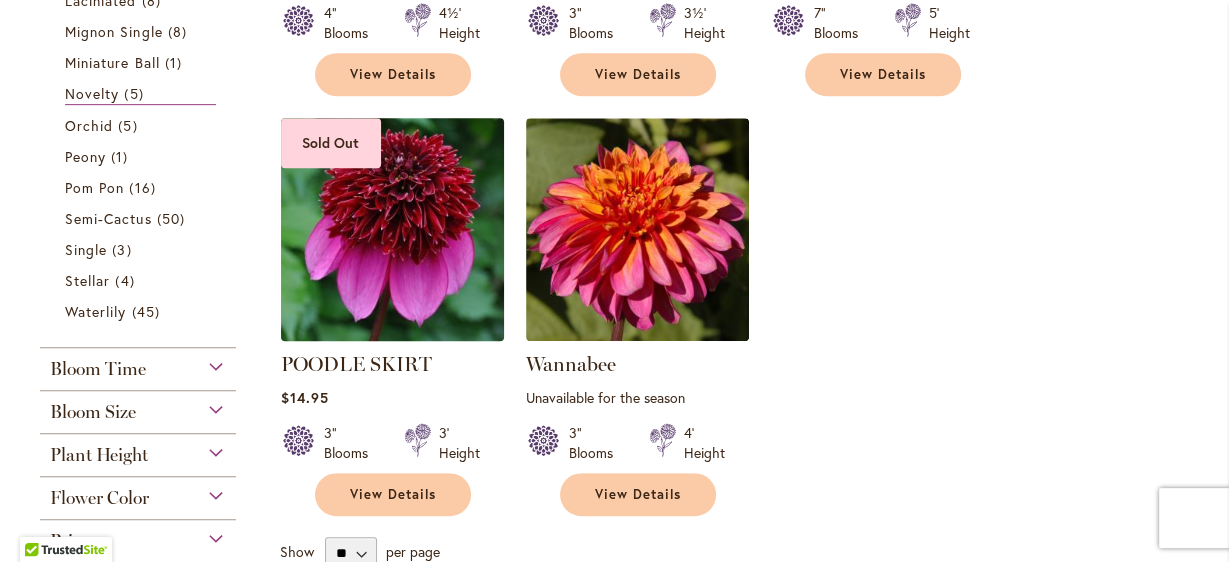 click at bounding box center [392, 229] 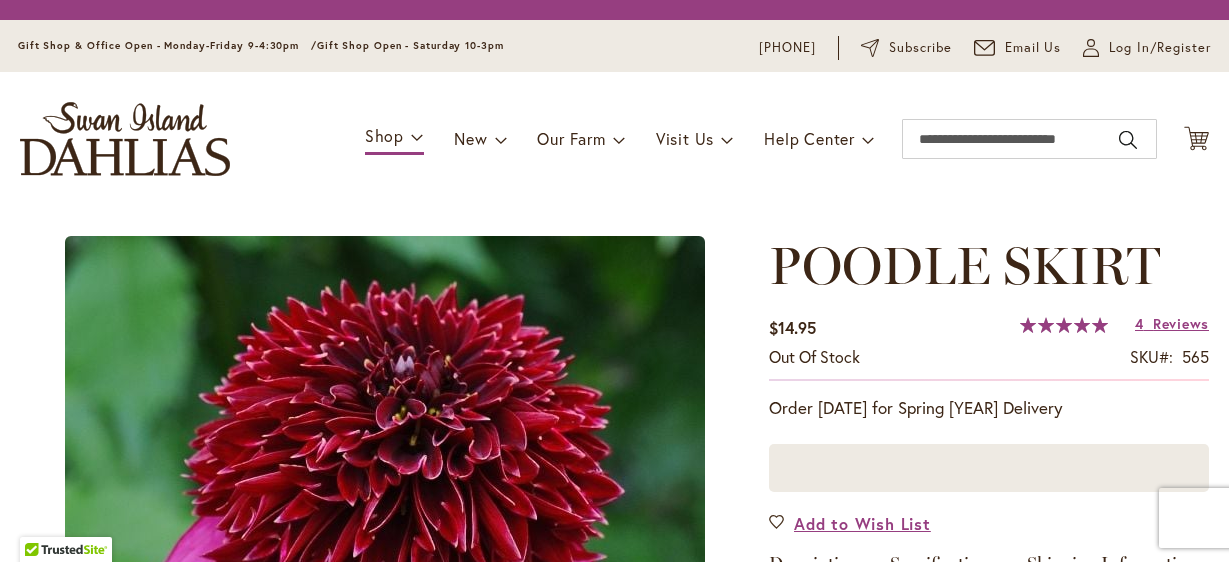scroll, scrollTop: 0, scrollLeft: 0, axis: both 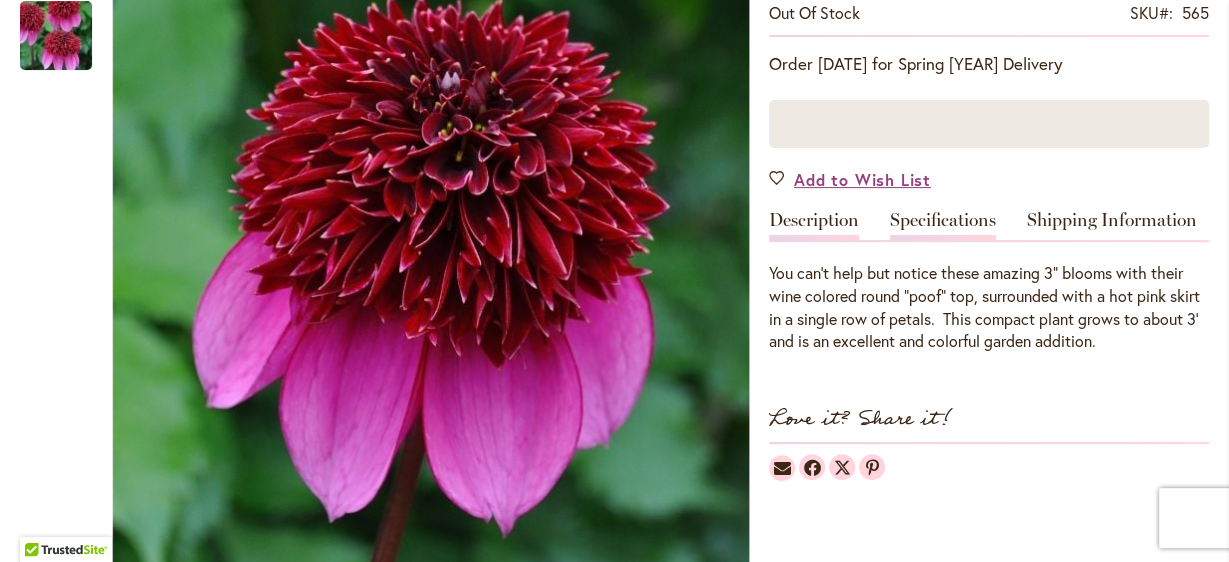 click on "Specifications" at bounding box center (943, 225) 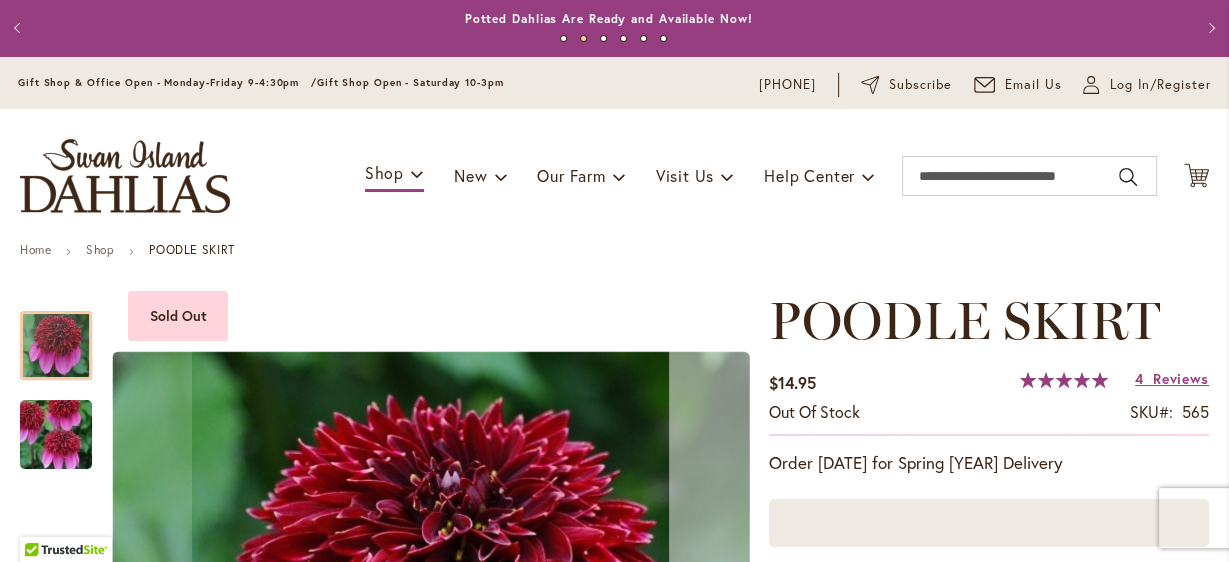 scroll, scrollTop: 0, scrollLeft: 0, axis: both 